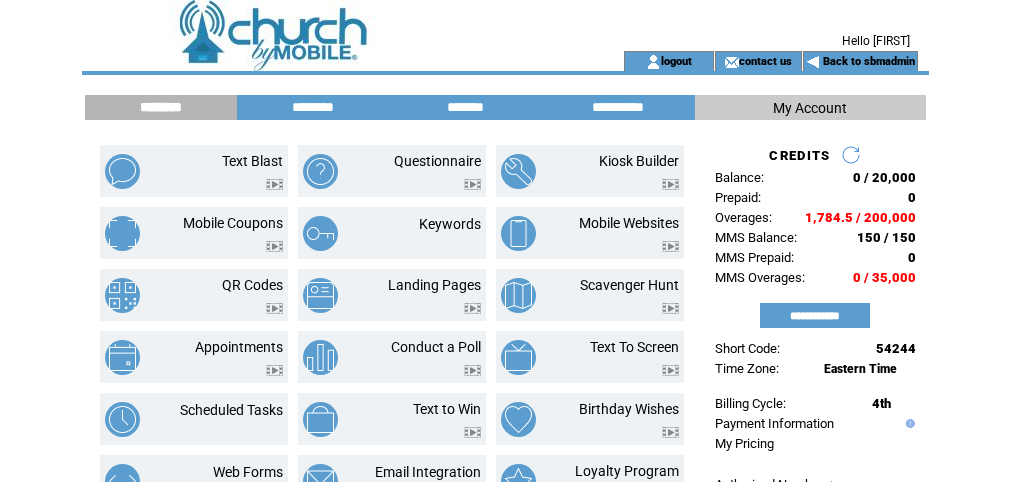 scroll, scrollTop: 0, scrollLeft: 0, axis: both 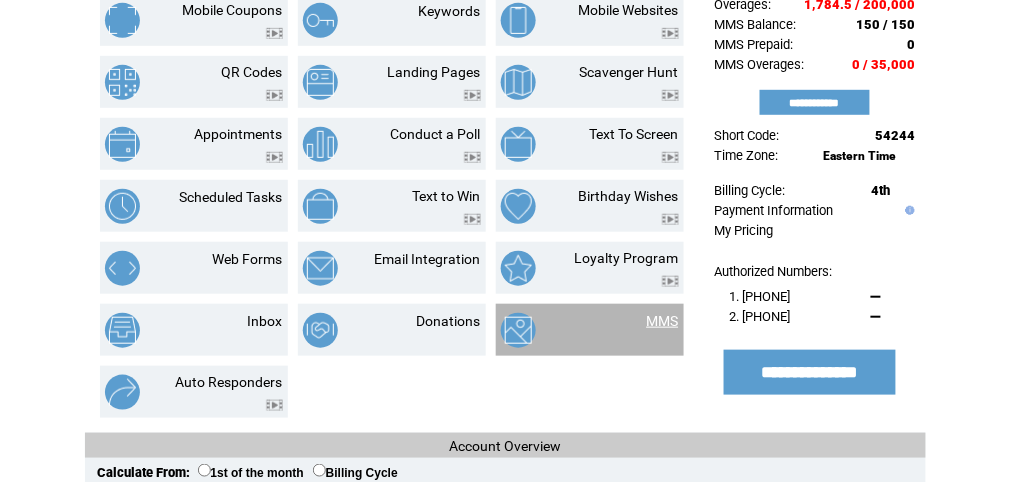 click on "MMS" at bounding box center [663, 321] 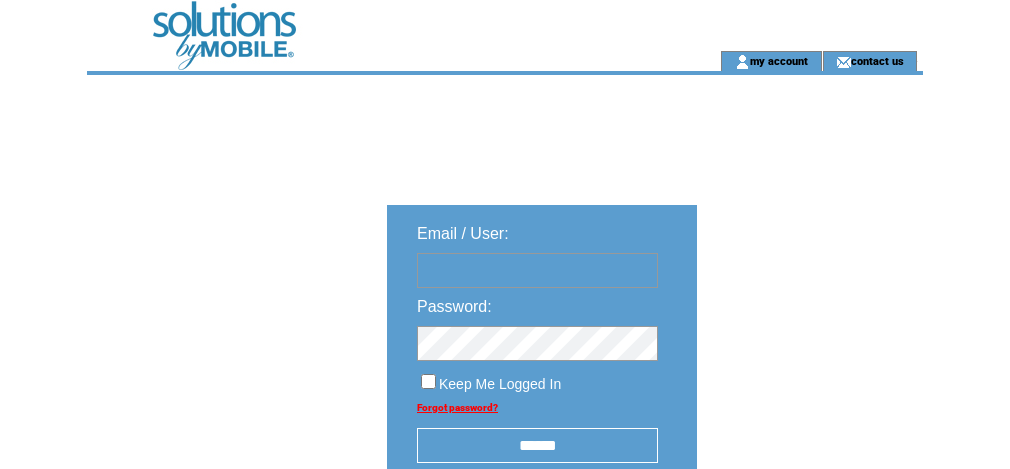 scroll, scrollTop: 0, scrollLeft: 0, axis: both 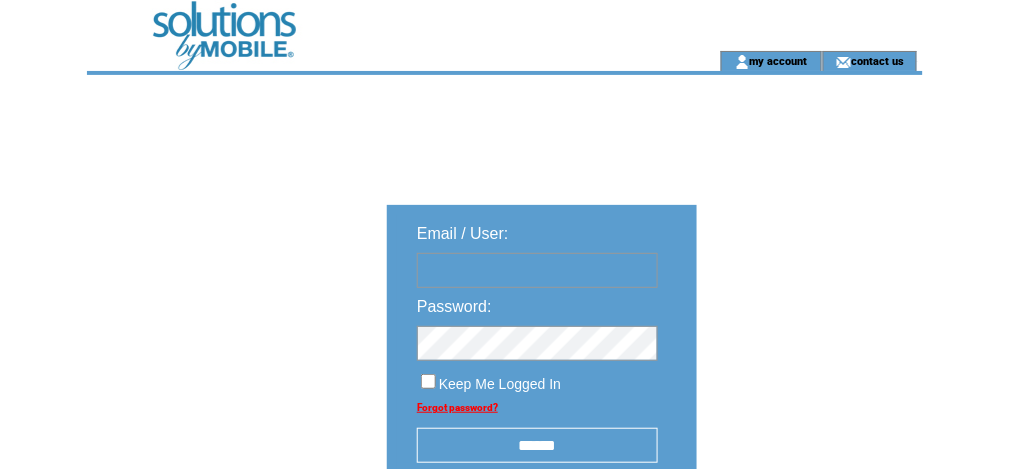type on "********" 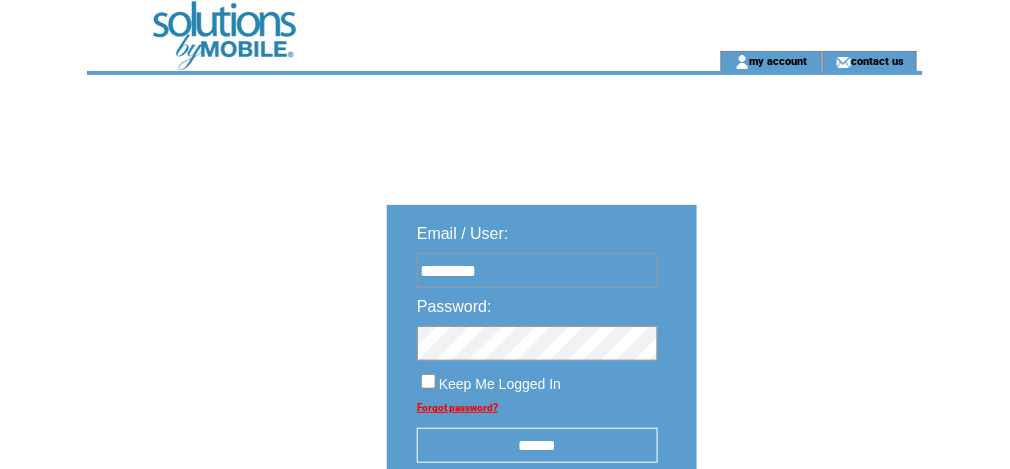 click at bounding box center [371, 25] 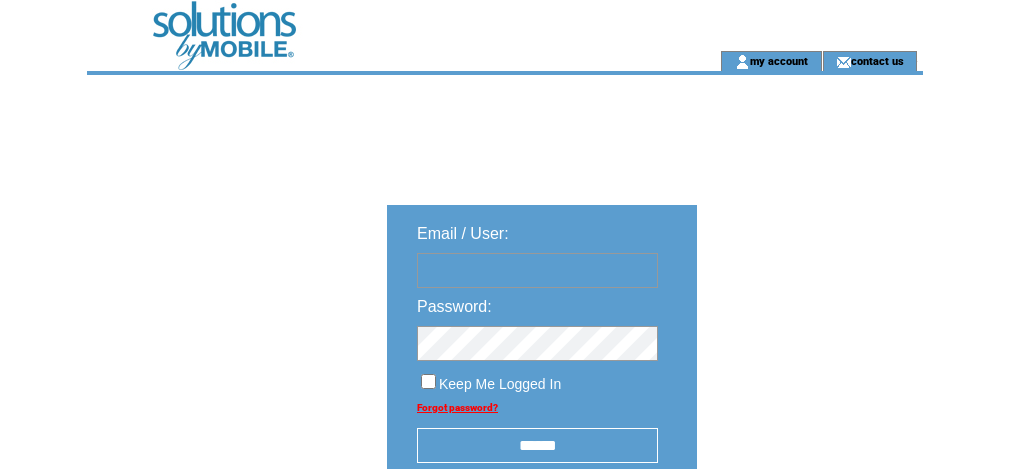 scroll, scrollTop: 0, scrollLeft: 0, axis: both 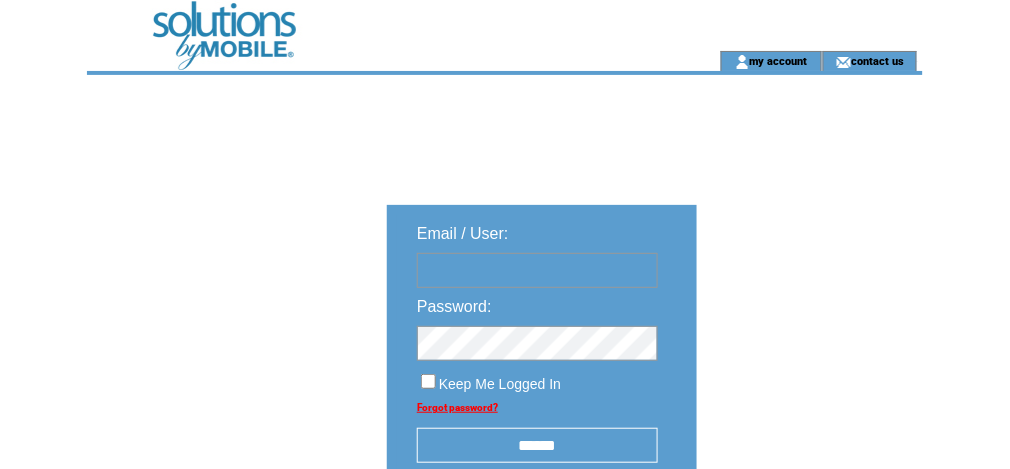 type on "********" 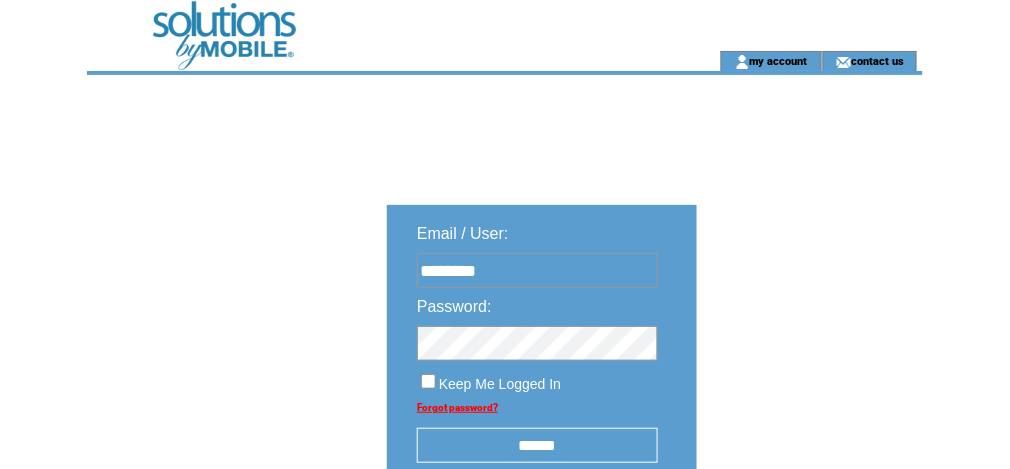 click at bounding box center (371, 25) 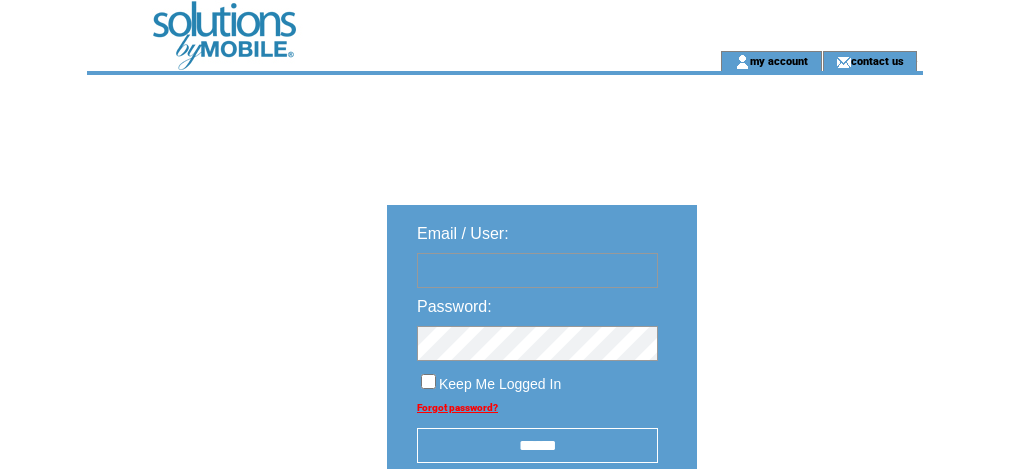 scroll, scrollTop: 0, scrollLeft: 0, axis: both 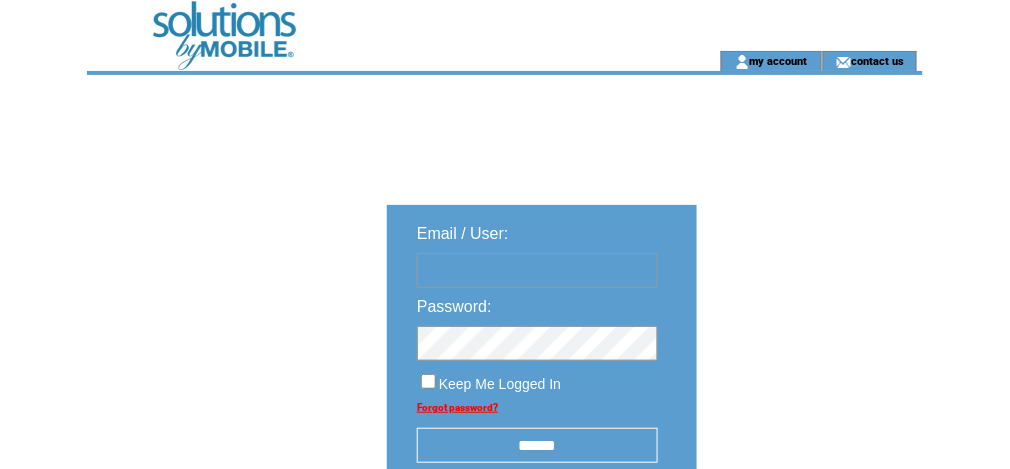 type on "********" 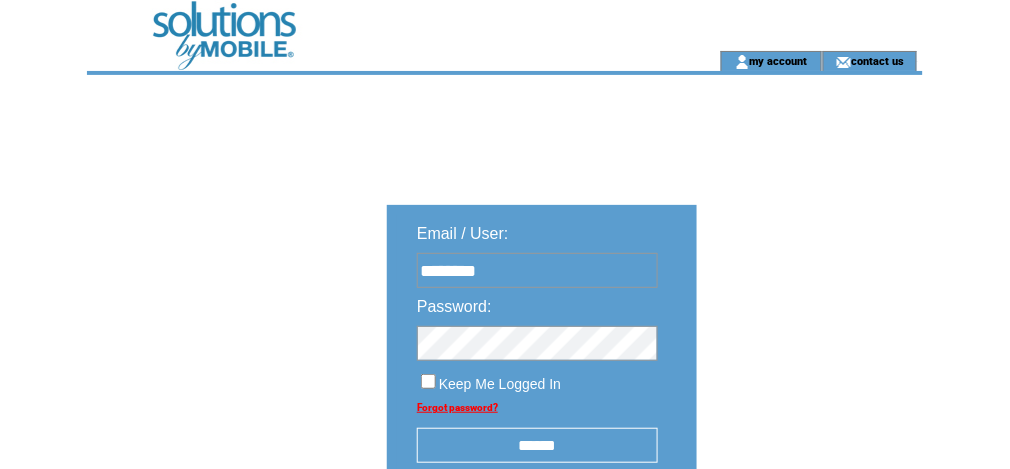 click at bounding box center [371, 25] 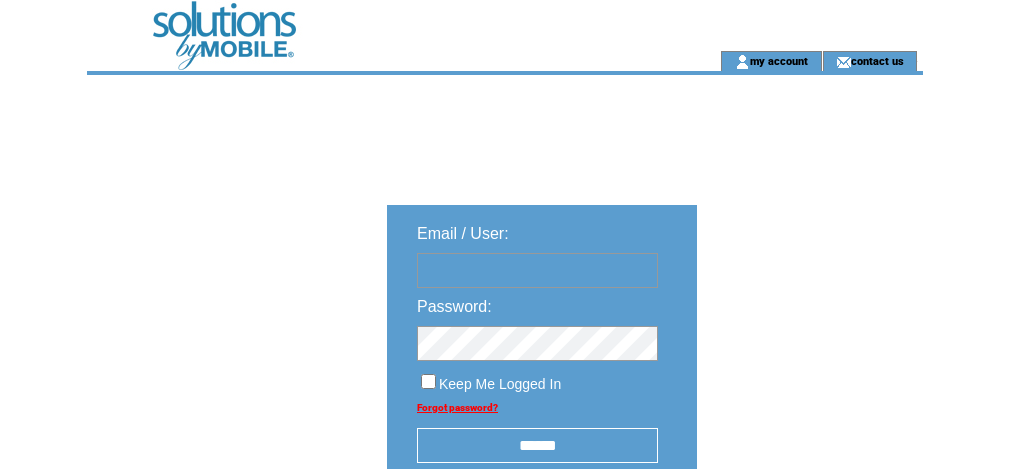 scroll, scrollTop: 0, scrollLeft: 0, axis: both 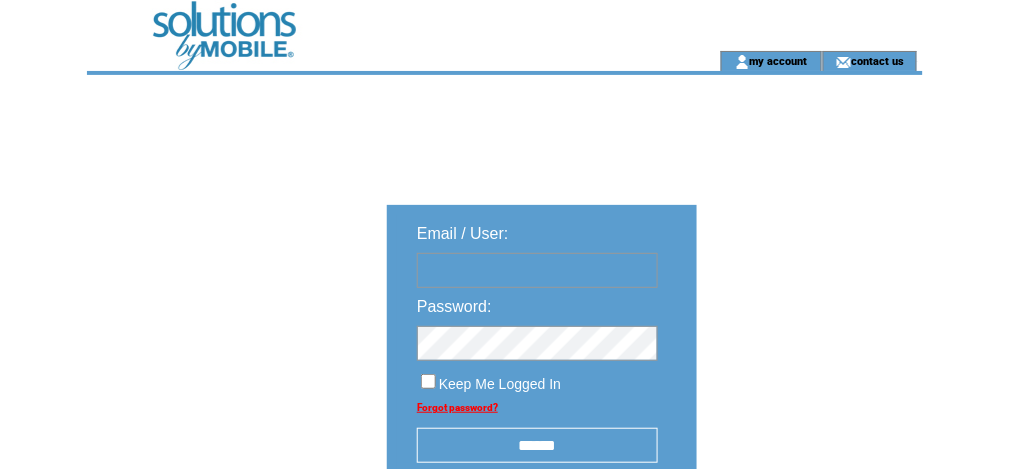 type on "********" 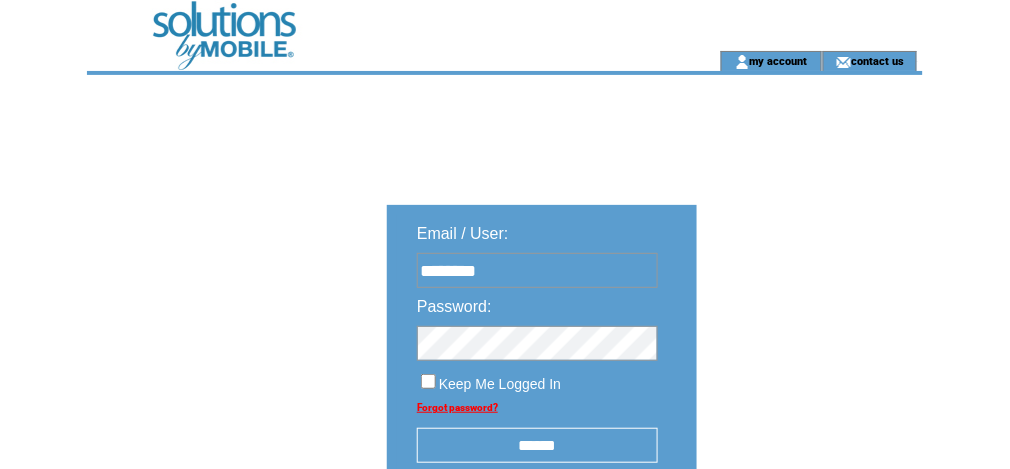 click at bounding box center (371, 25) 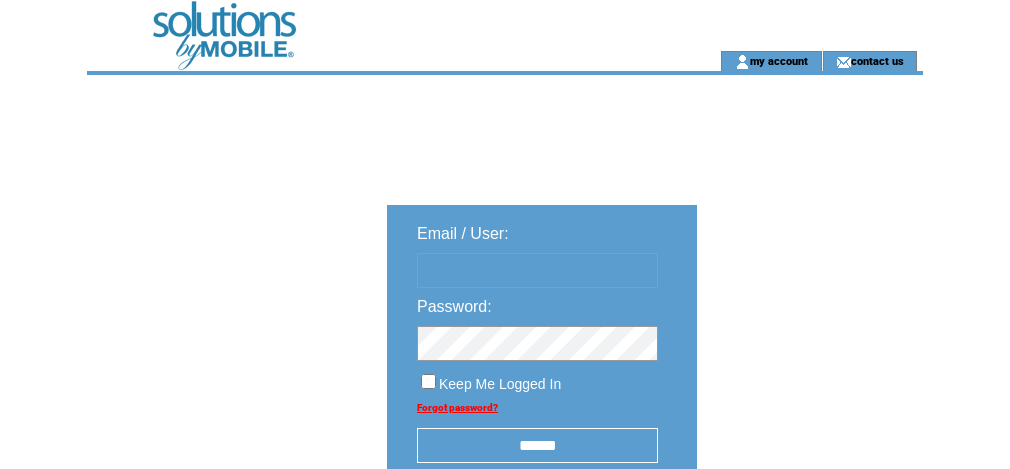 scroll, scrollTop: 0, scrollLeft: 0, axis: both 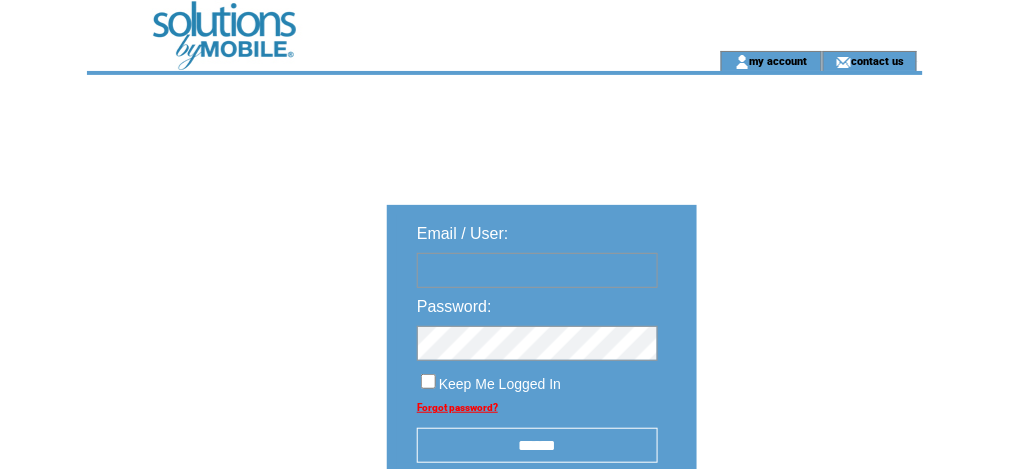 type on "********" 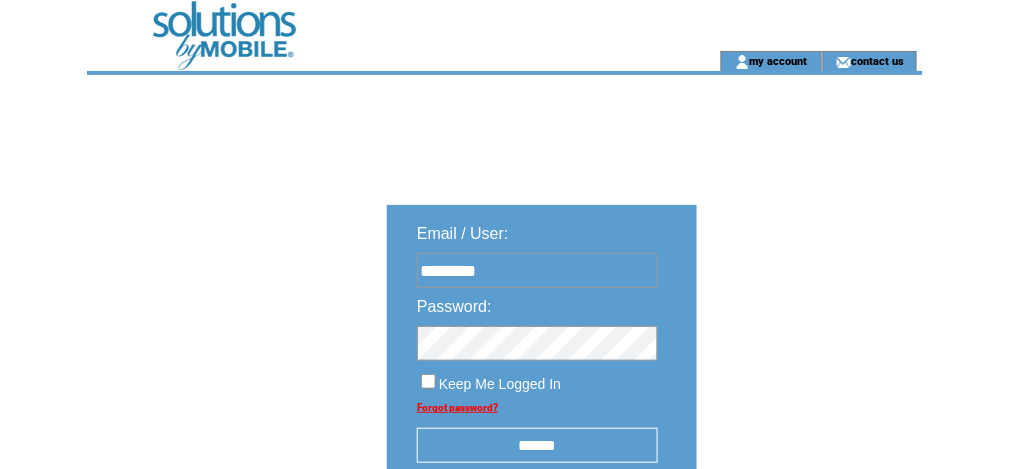click on "******" at bounding box center [537, 445] 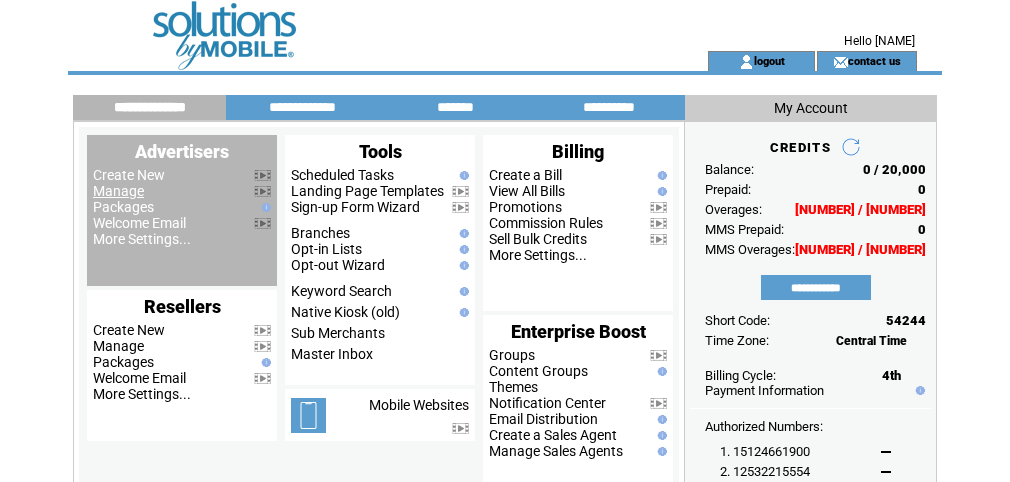 scroll, scrollTop: 0, scrollLeft: 0, axis: both 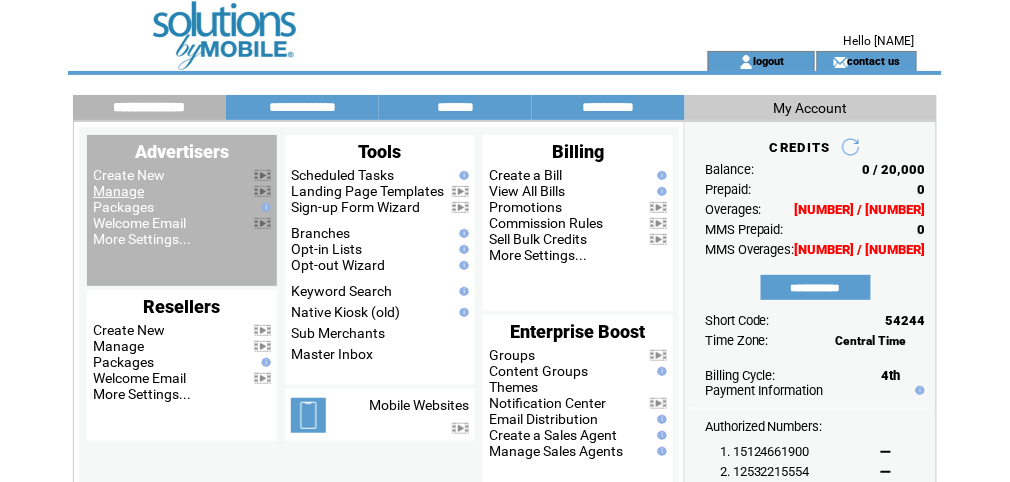 click on "Manage" at bounding box center (118, 191) 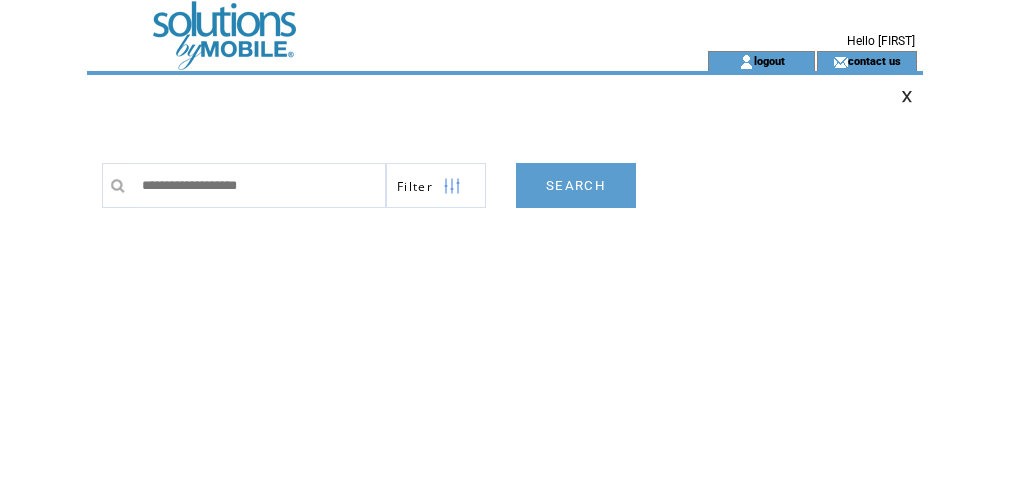 scroll, scrollTop: 0, scrollLeft: 0, axis: both 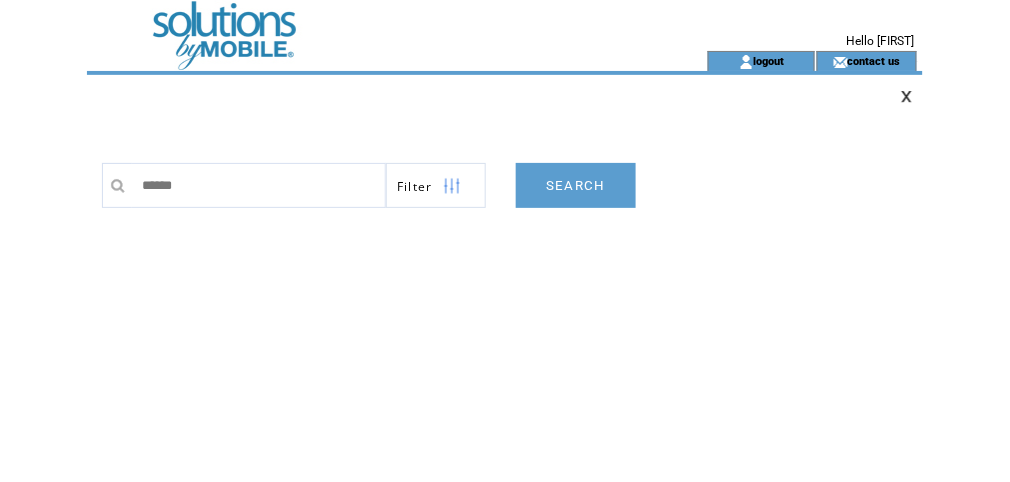 type on "*******" 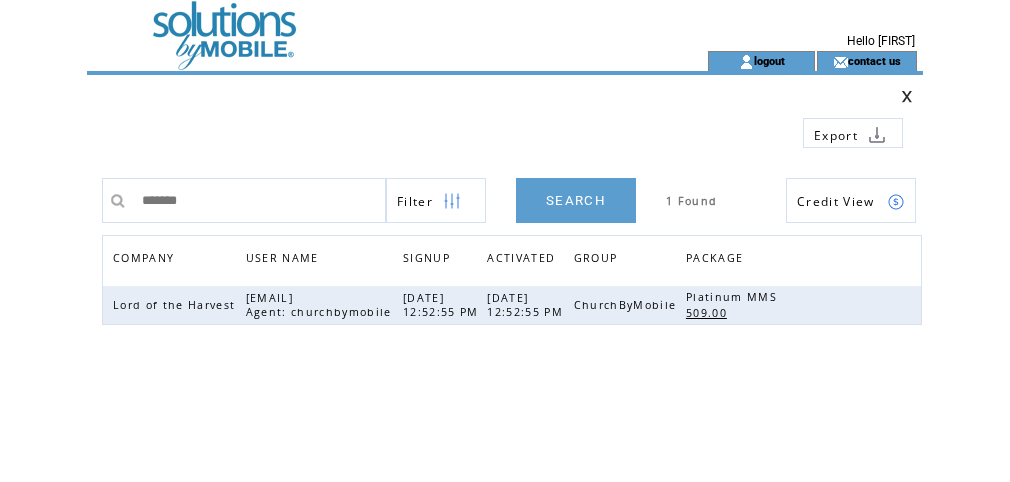 scroll, scrollTop: 0, scrollLeft: 0, axis: both 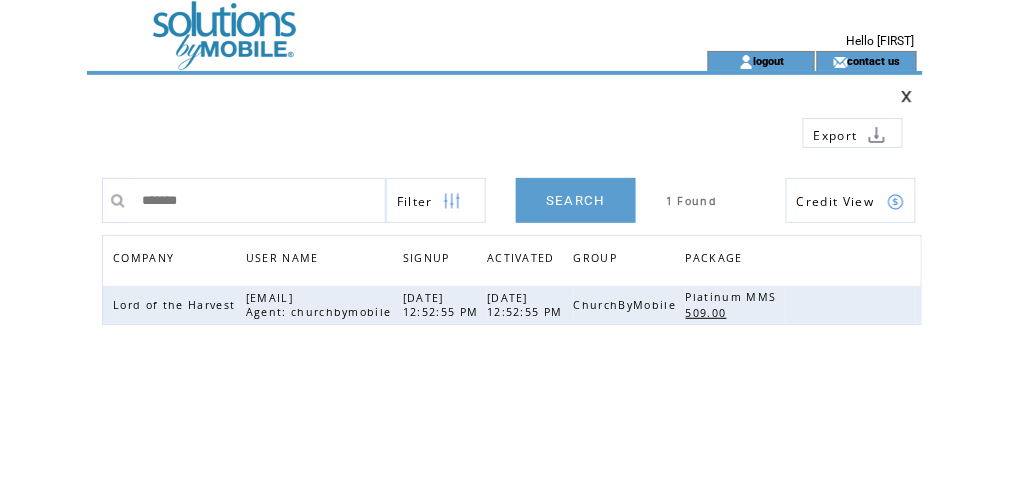 click on "*******" at bounding box center (259, 200) 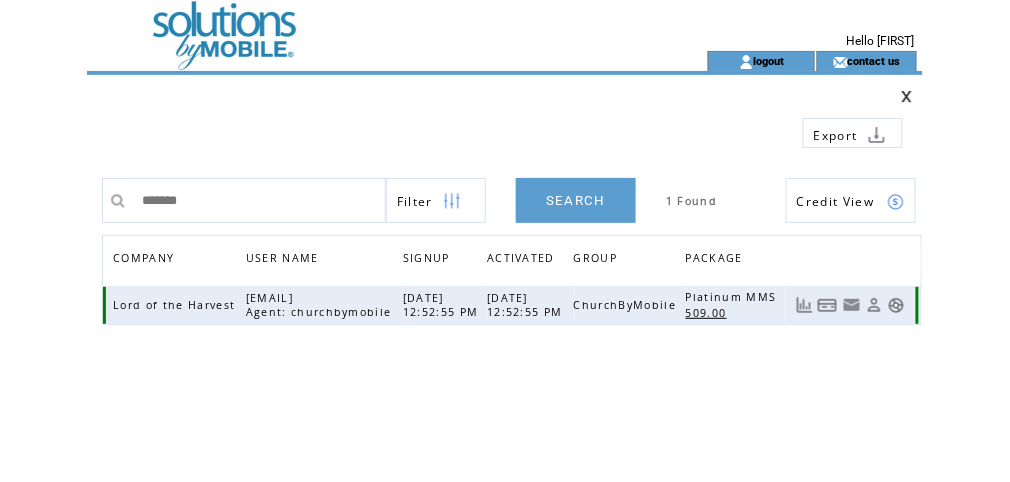click at bounding box center [896, 305] 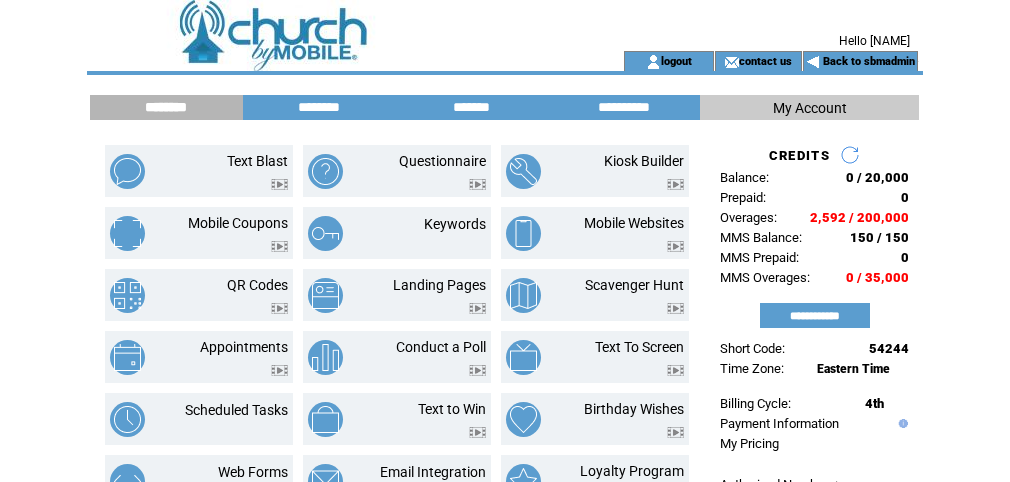 scroll, scrollTop: 0, scrollLeft: 0, axis: both 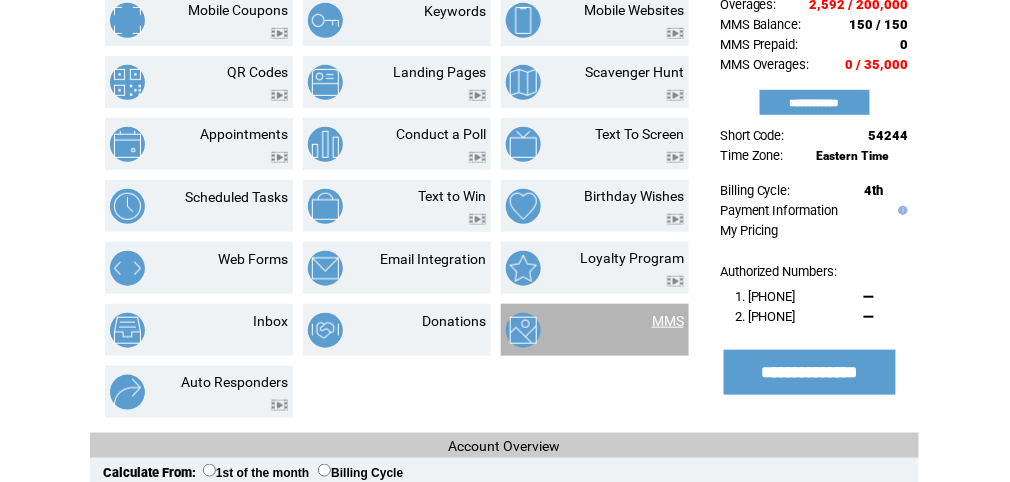 click on "MMS" at bounding box center [668, 321] 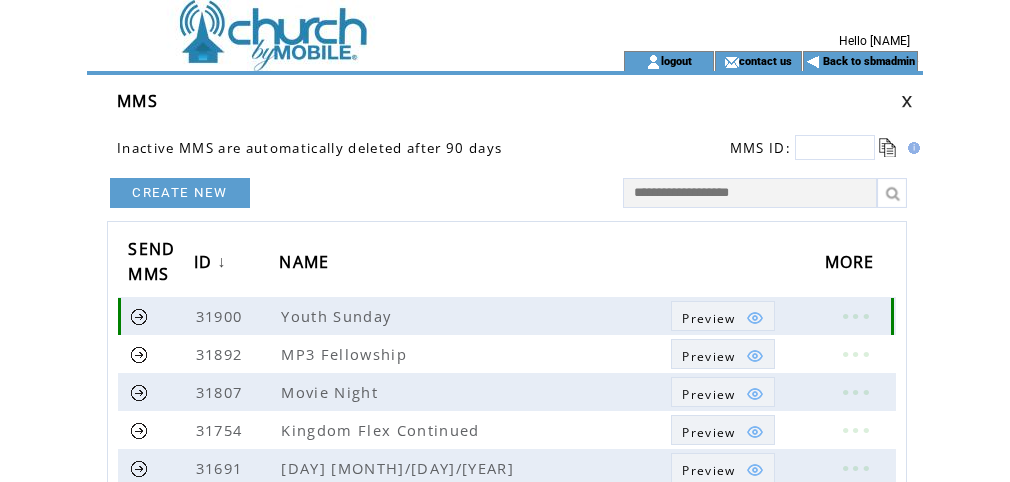 scroll, scrollTop: 0, scrollLeft: 0, axis: both 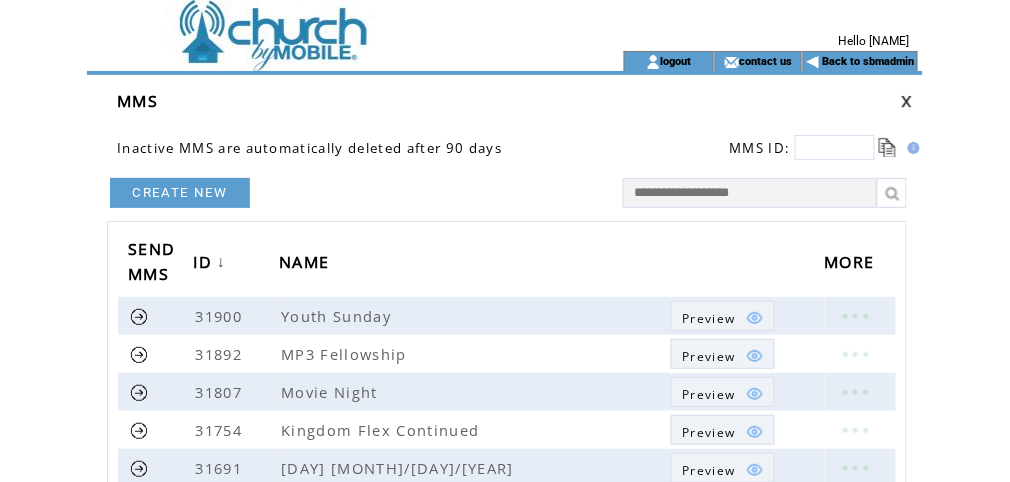 click on "CREATE NEW" at bounding box center (180, 193) 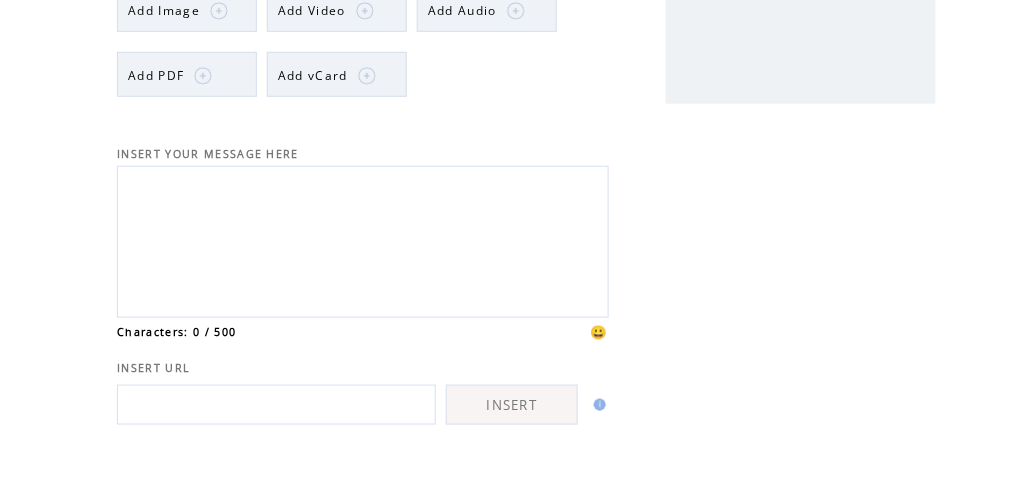 scroll, scrollTop: 266, scrollLeft: 0, axis: vertical 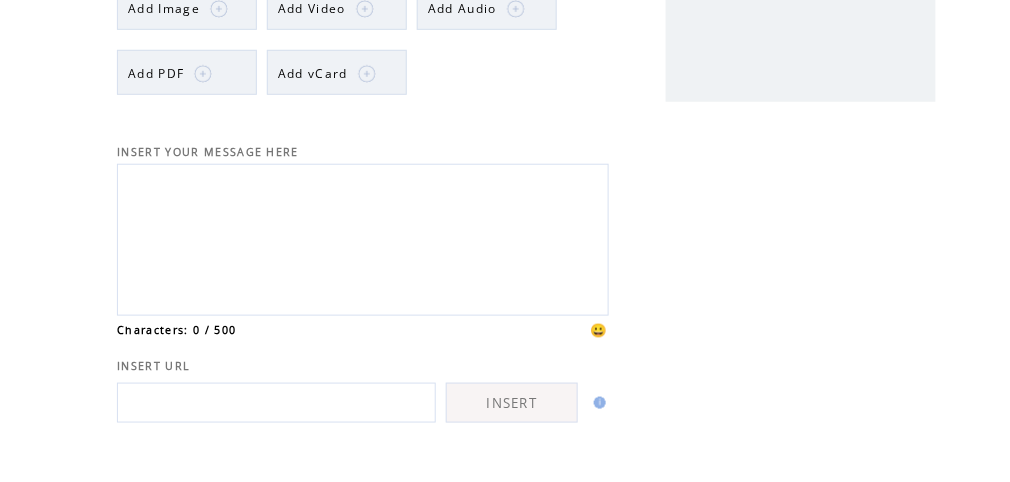 click at bounding box center (363, 240) 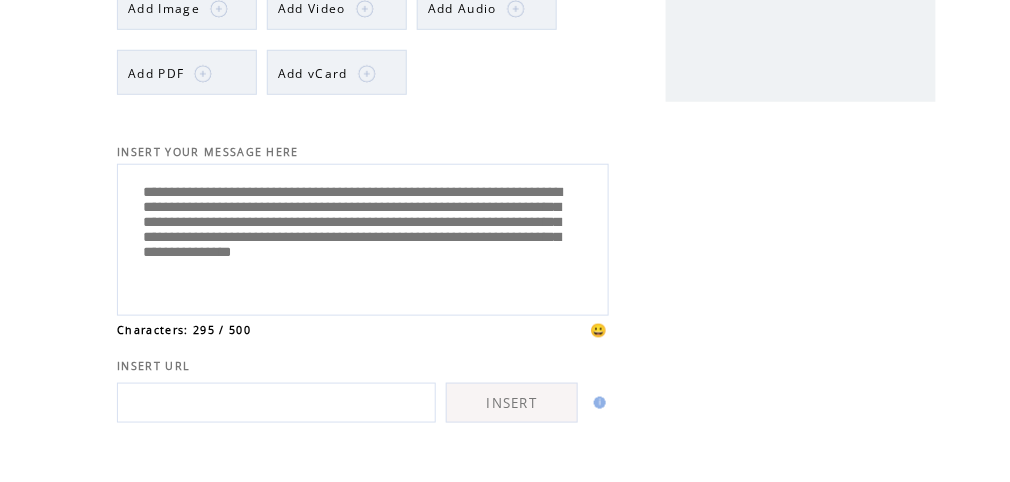 click on "**********" at bounding box center [363, 237] 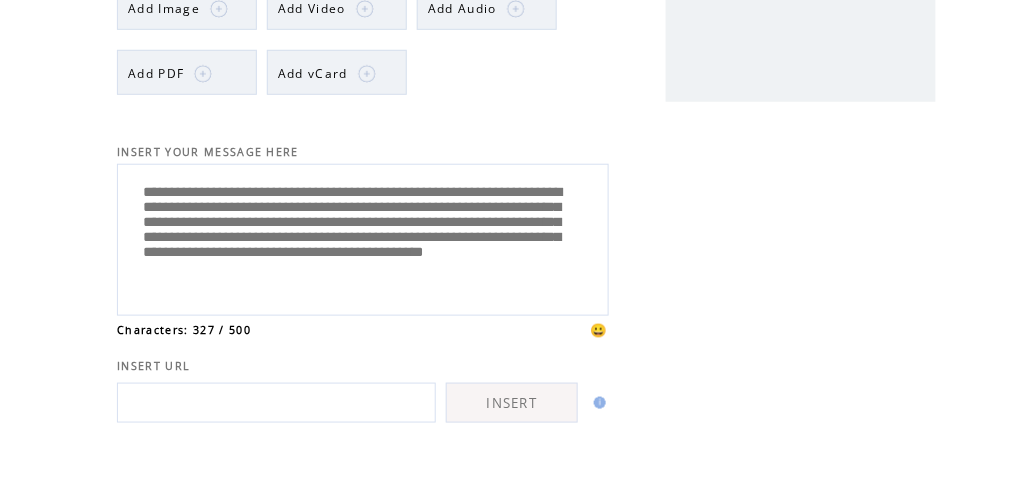 click on "**********" at bounding box center (363, 237) 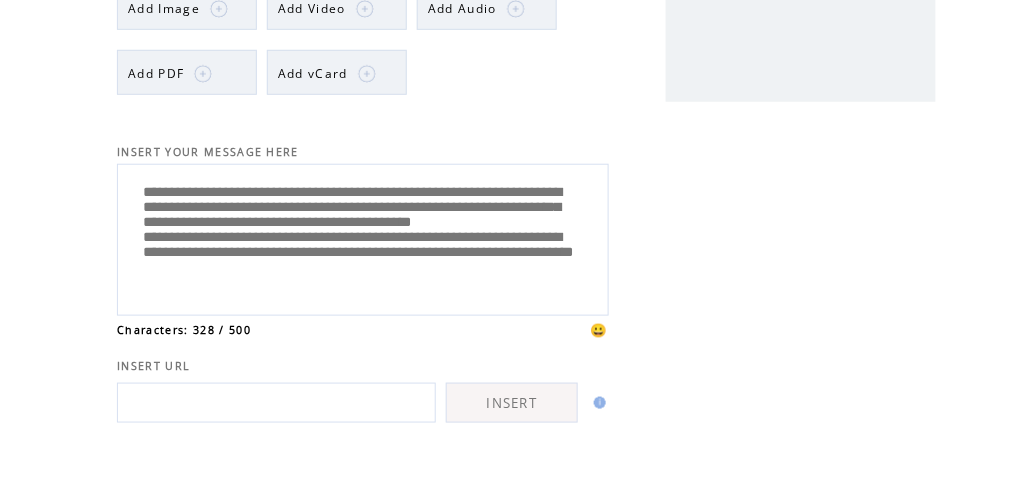 click on "**********" at bounding box center (363, 237) 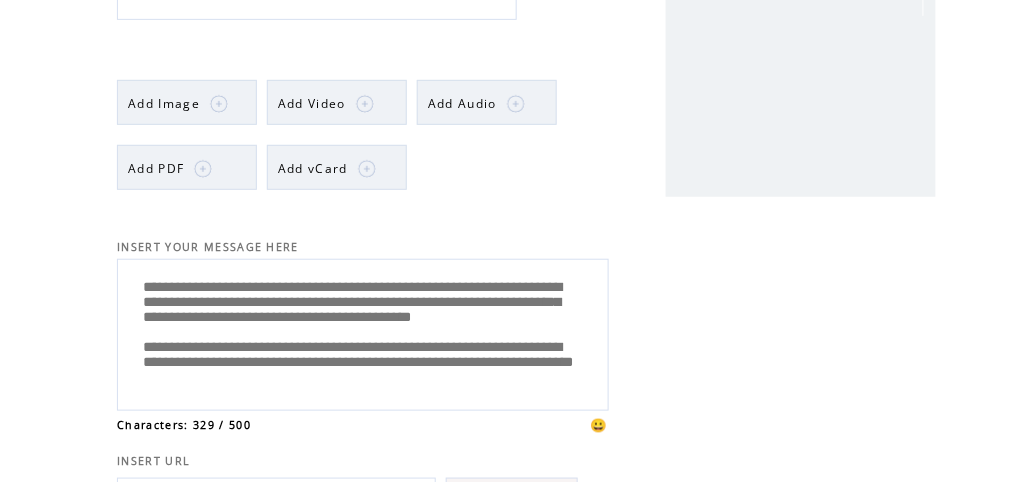scroll, scrollTop: 160, scrollLeft: 0, axis: vertical 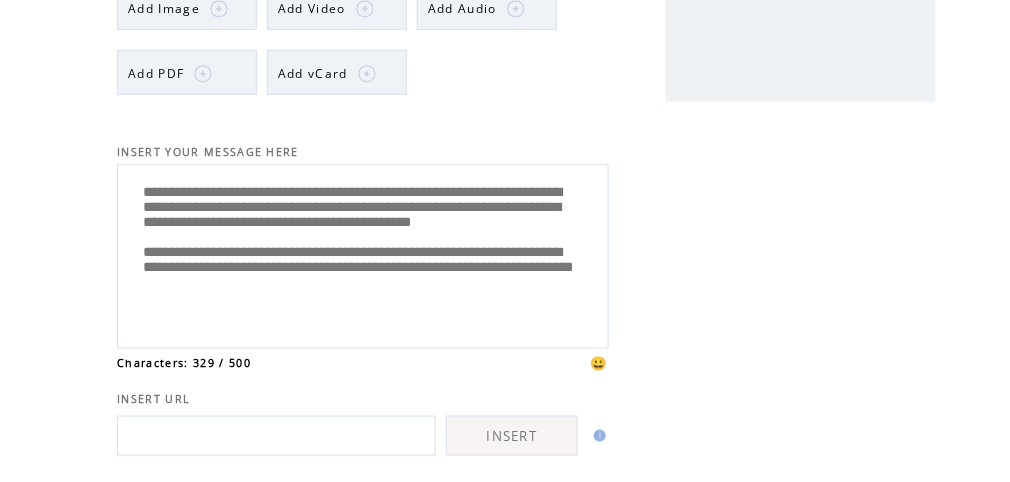 click on "**********" at bounding box center (363, 254) 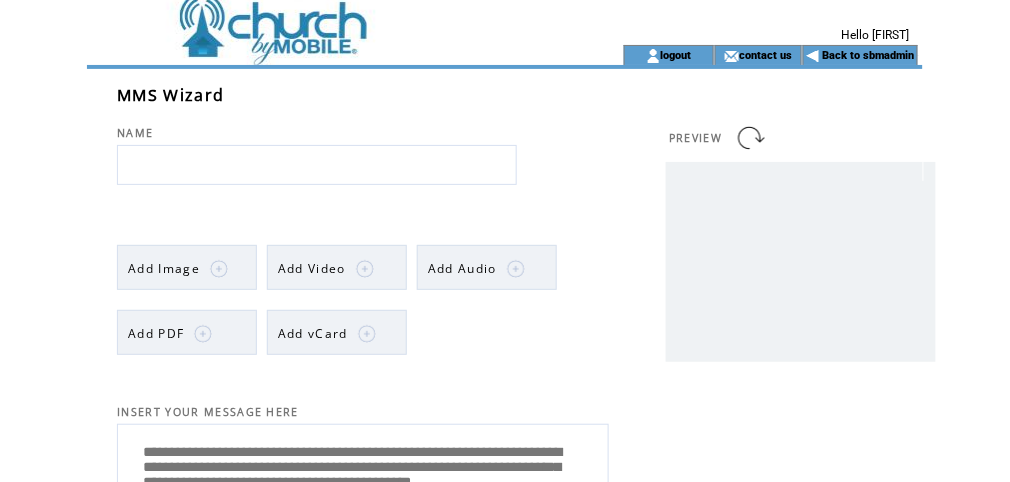 scroll, scrollTop: 0, scrollLeft: 0, axis: both 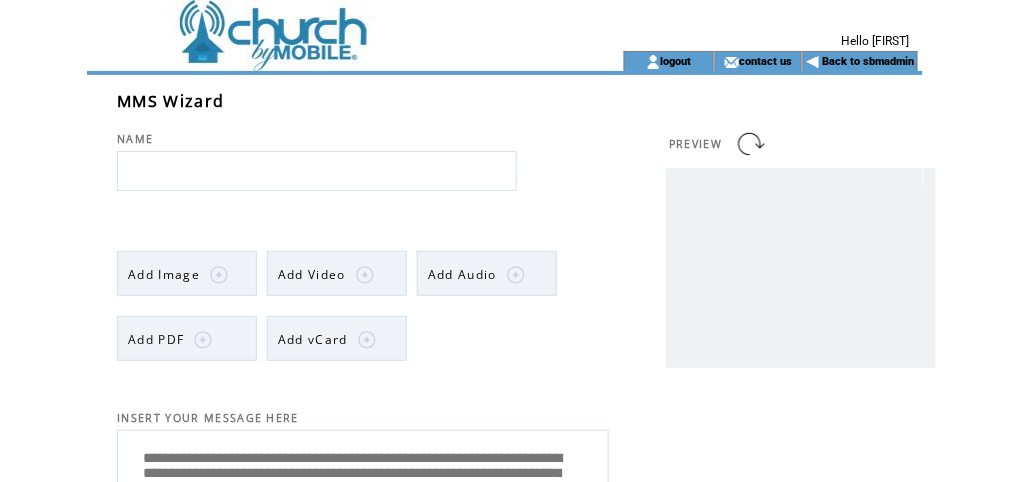 type on "**********" 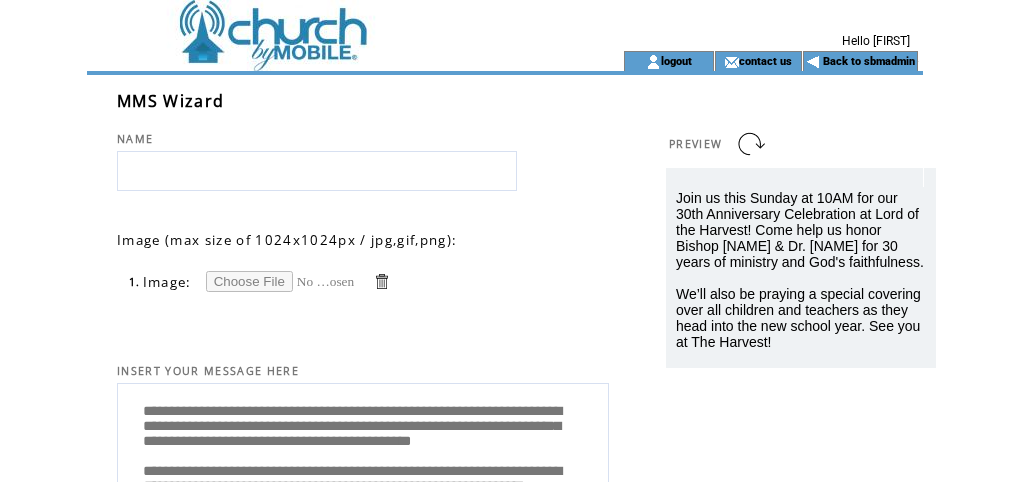 scroll, scrollTop: 0, scrollLeft: 0, axis: both 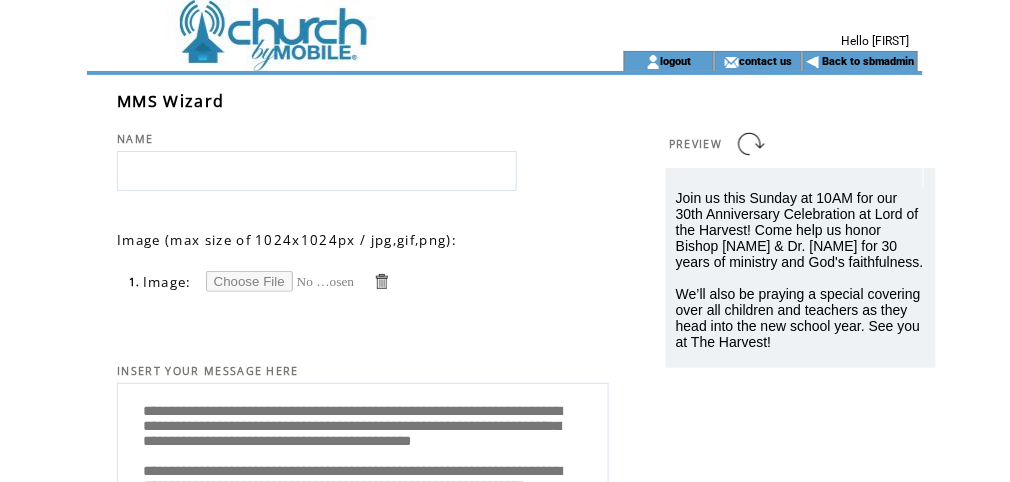 click at bounding box center (363, 304) 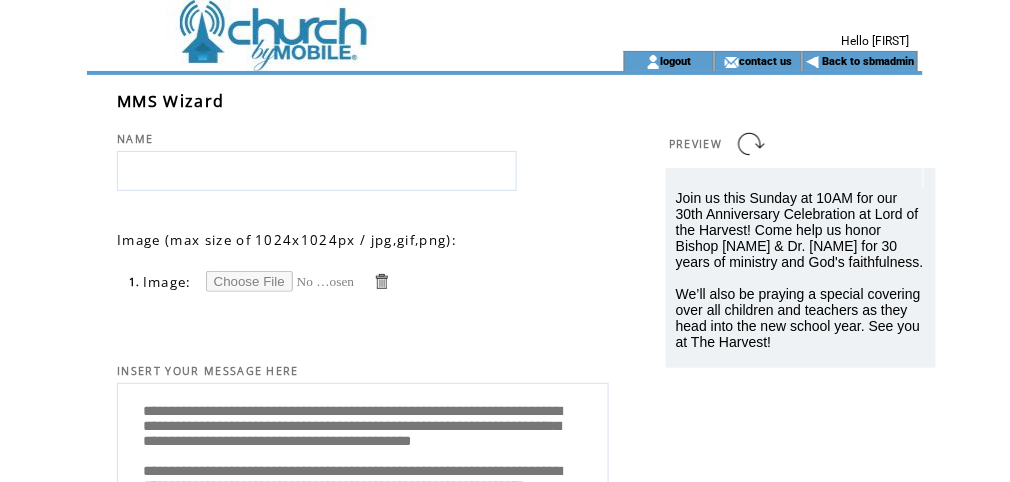 click at bounding box center (281, 281) 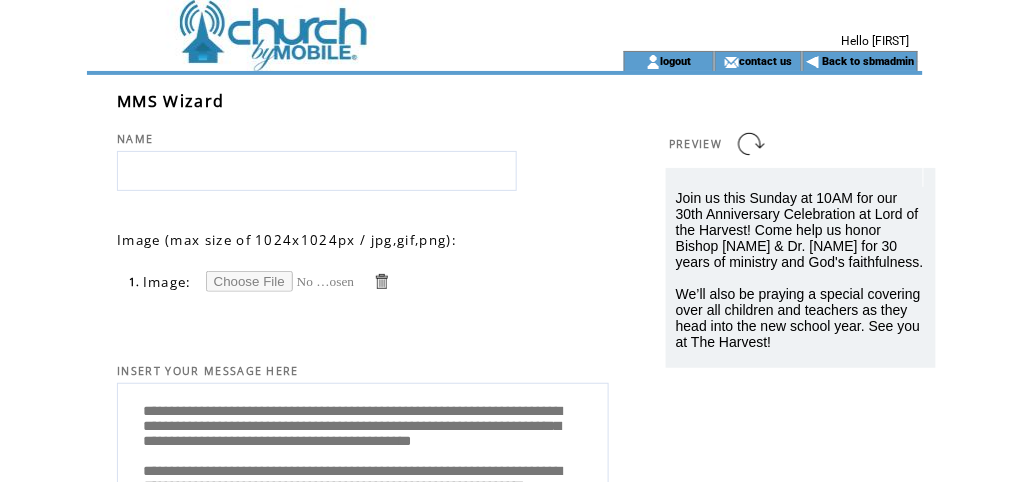 type on "**********" 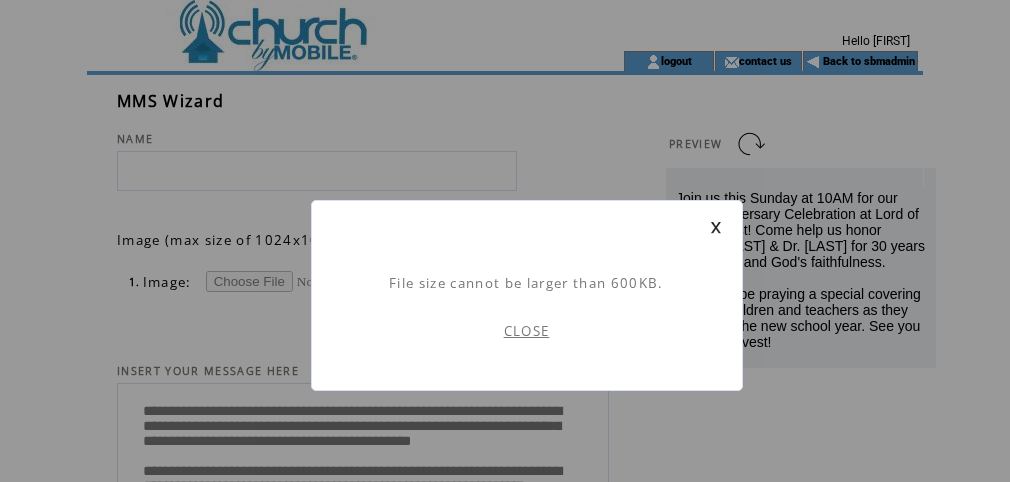scroll, scrollTop: 0, scrollLeft: 0, axis: both 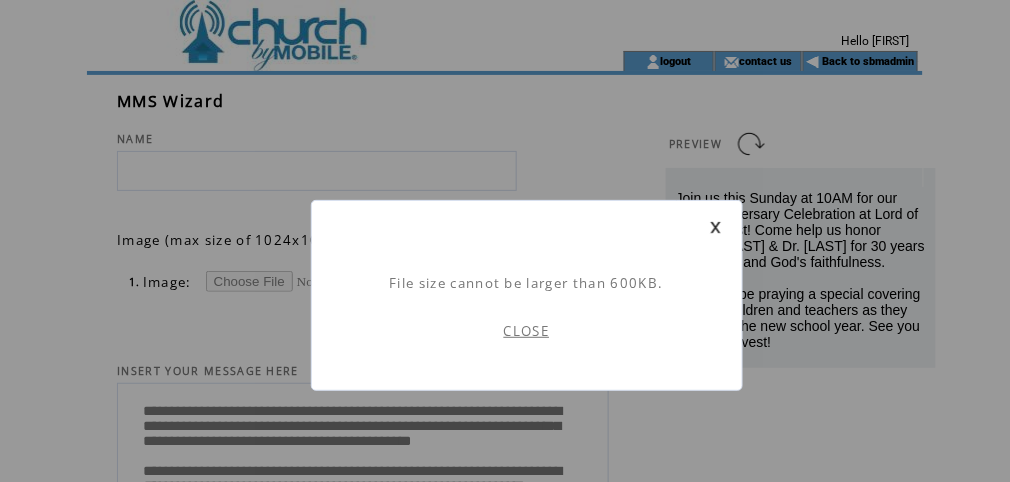 click on "CLOSE" at bounding box center (527, 331) 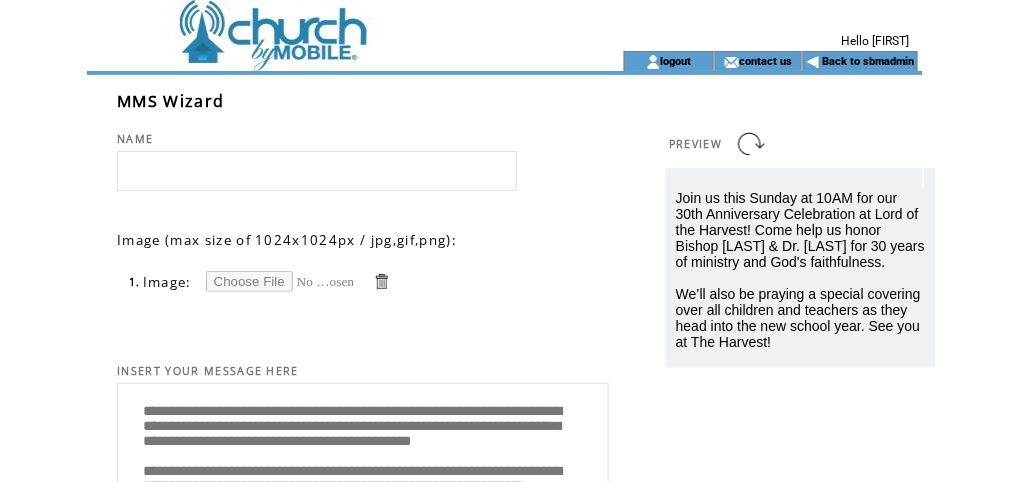 click at bounding box center [281, 281] 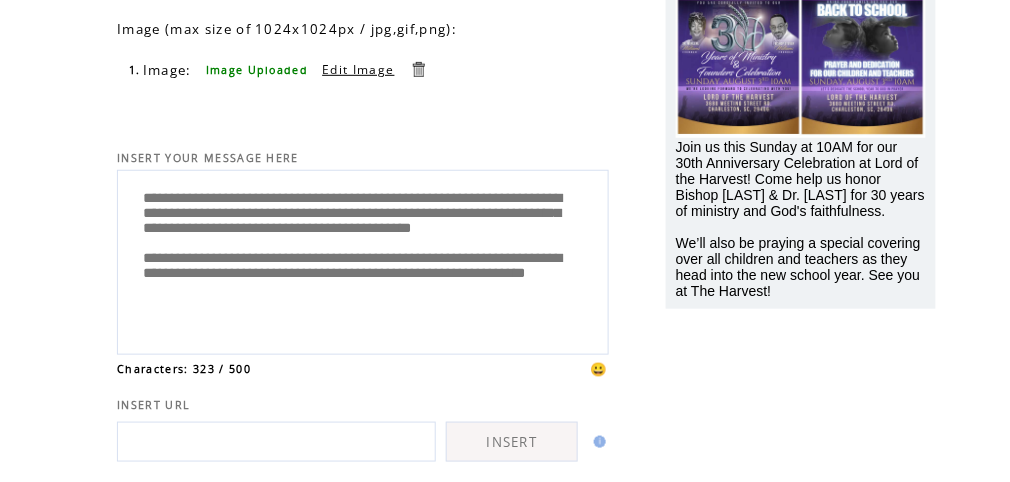 scroll, scrollTop: 213, scrollLeft: 0, axis: vertical 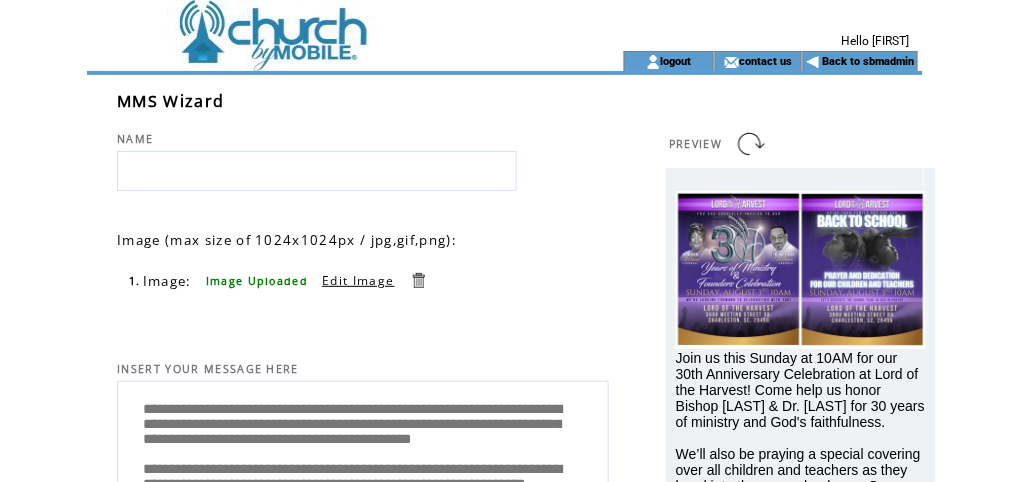 click at bounding box center (317, 171) 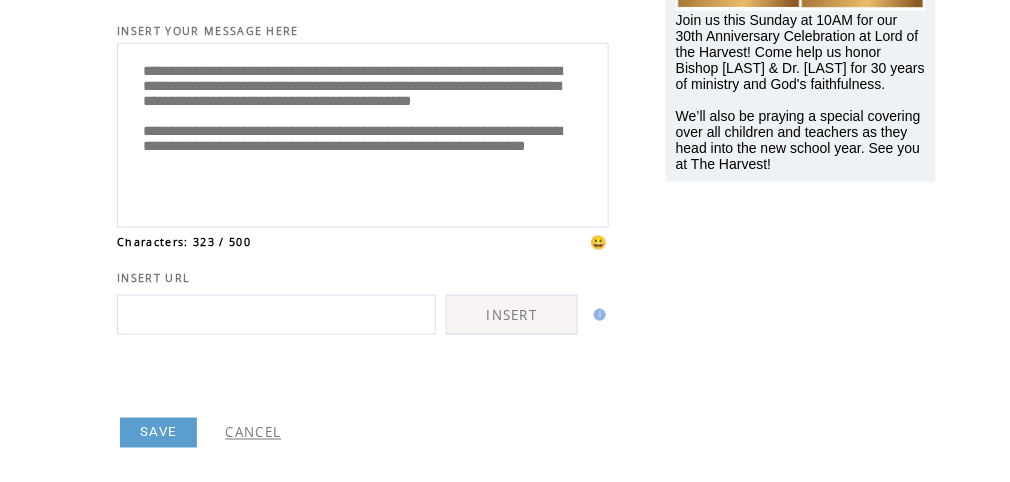scroll, scrollTop: 365, scrollLeft: 0, axis: vertical 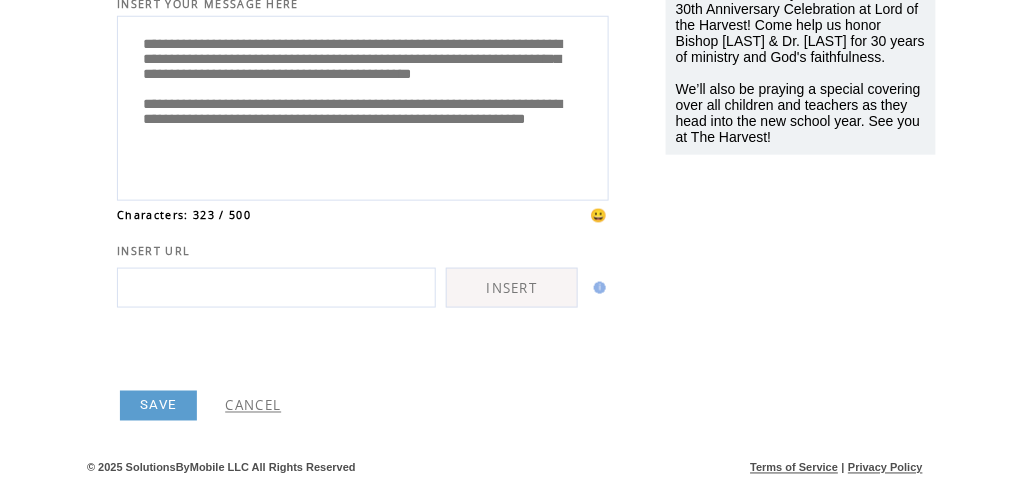 type on "********" 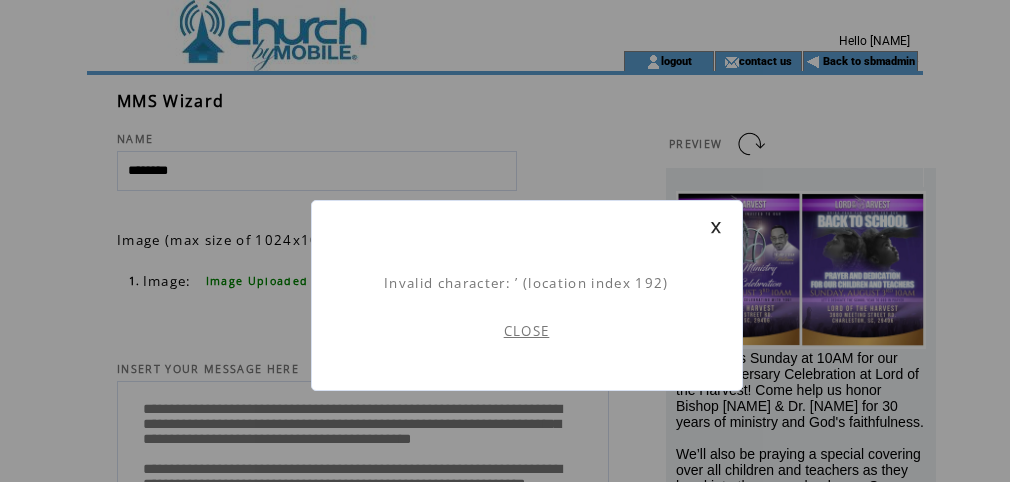 scroll, scrollTop: 0, scrollLeft: 0, axis: both 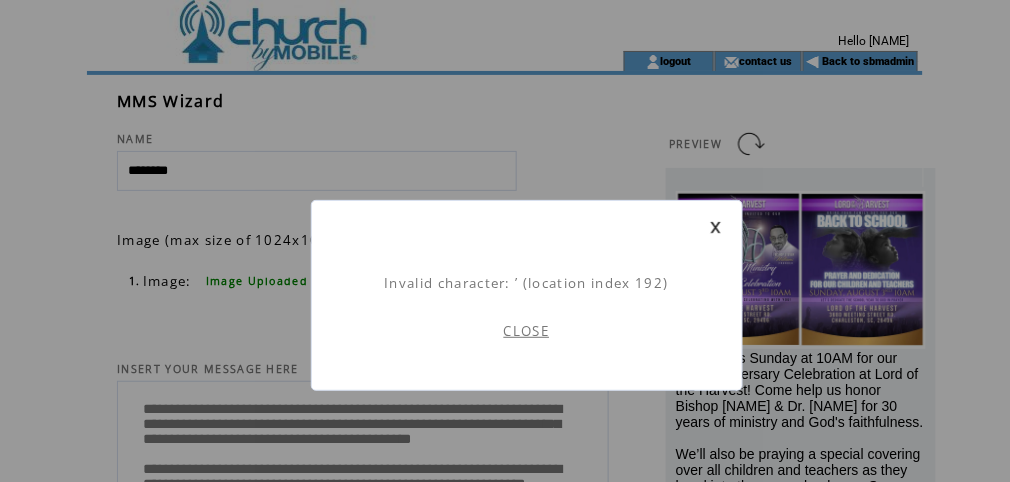 click on "CLOSE" at bounding box center (527, 331) 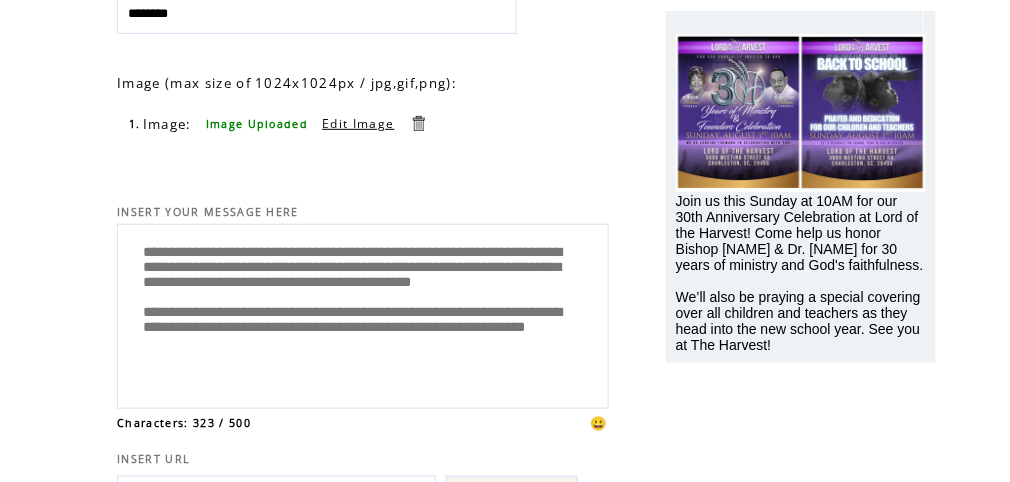 scroll, scrollTop: 160, scrollLeft: 0, axis: vertical 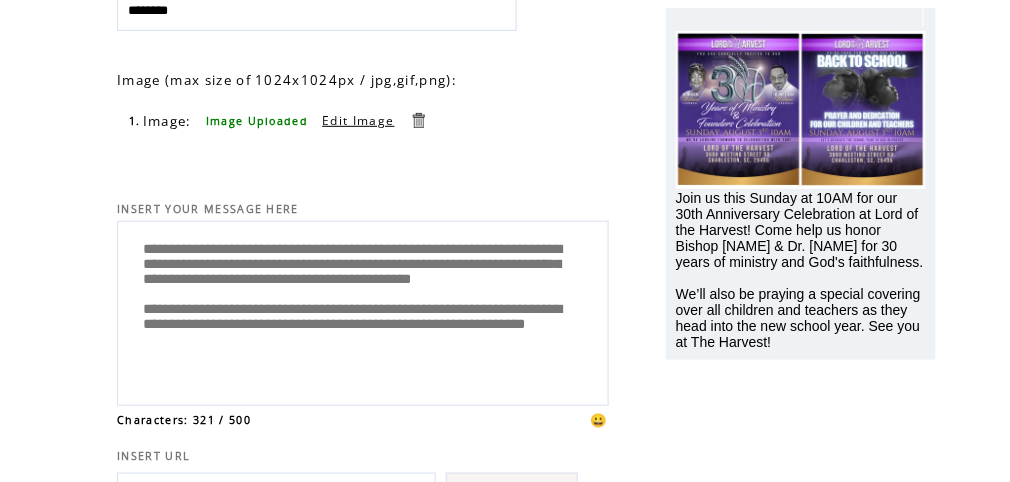click on "**********" at bounding box center (363, 311) 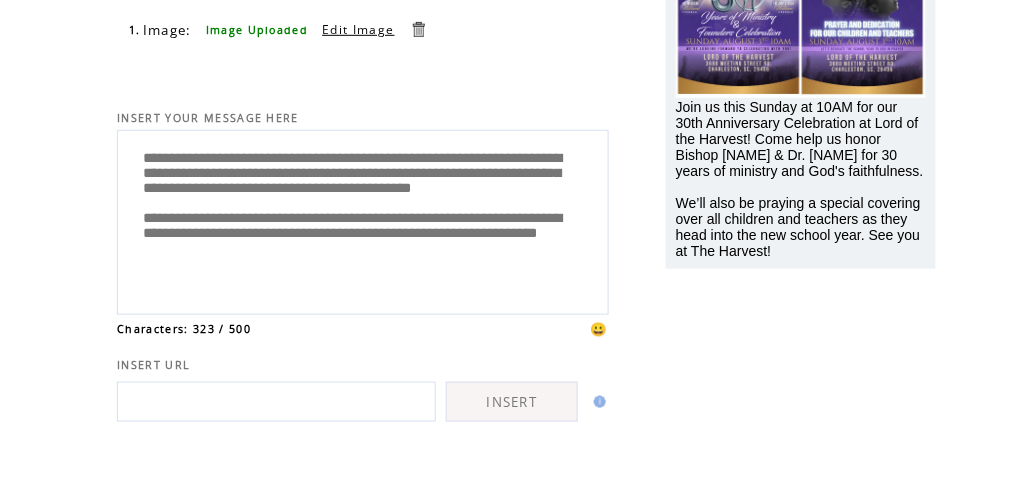 scroll, scrollTop: 365, scrollLeft: 0, axis: vertical 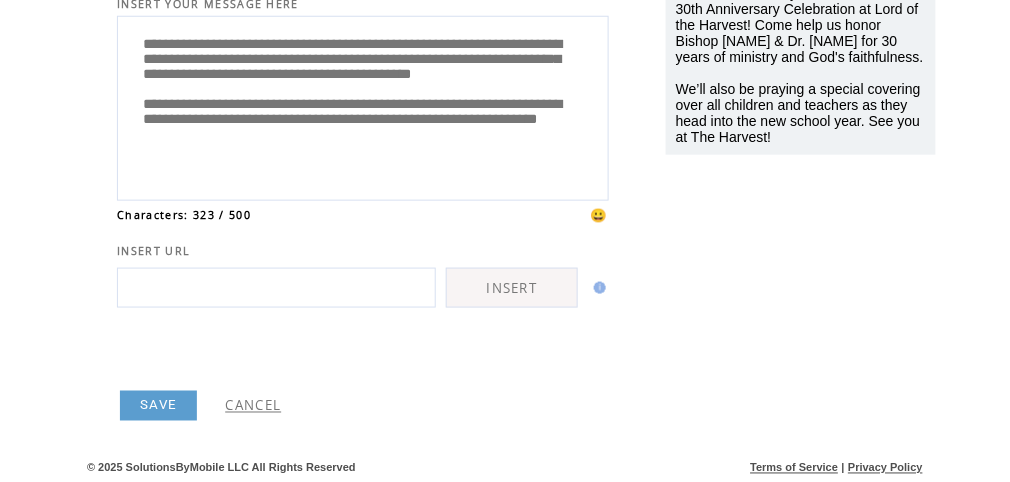 type on "**********" 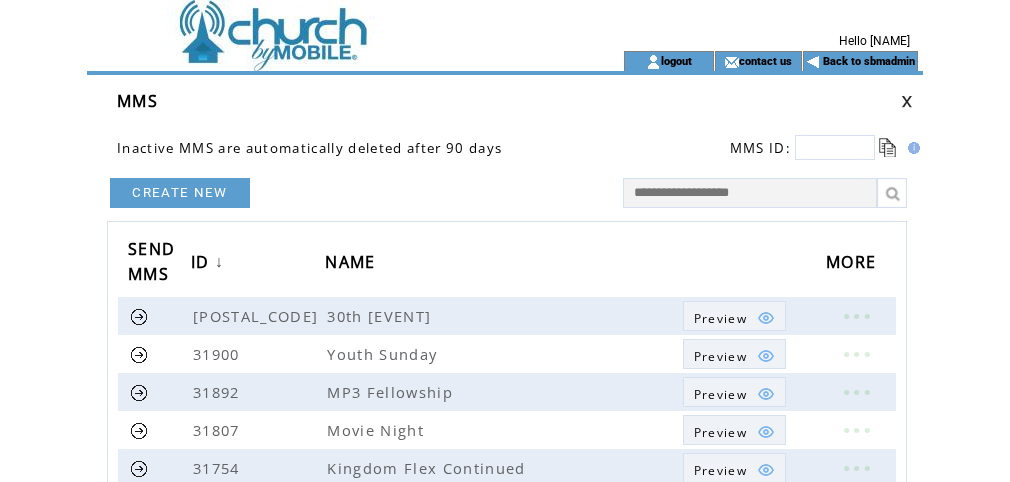 scroll, scrollTop: 0, scrollLeft: 0, axis: both 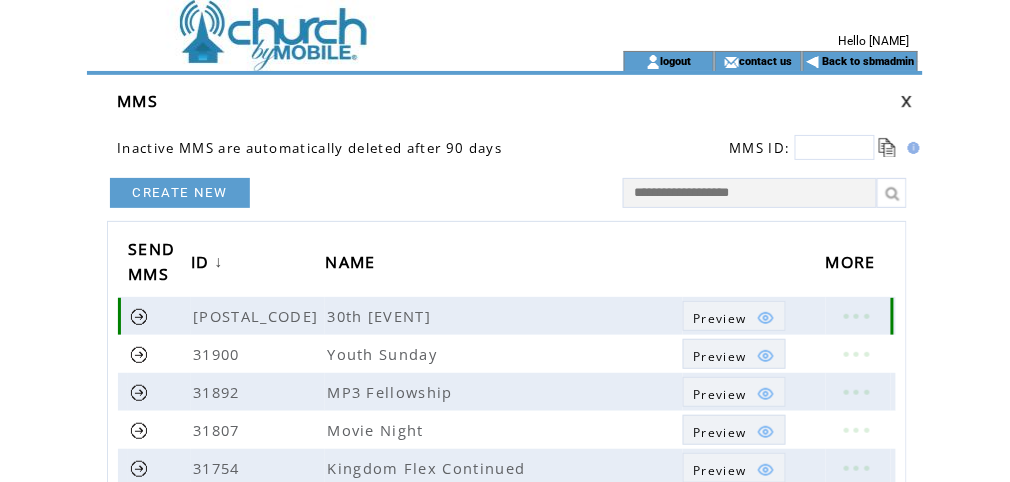 click at bounding box center (139, 316) 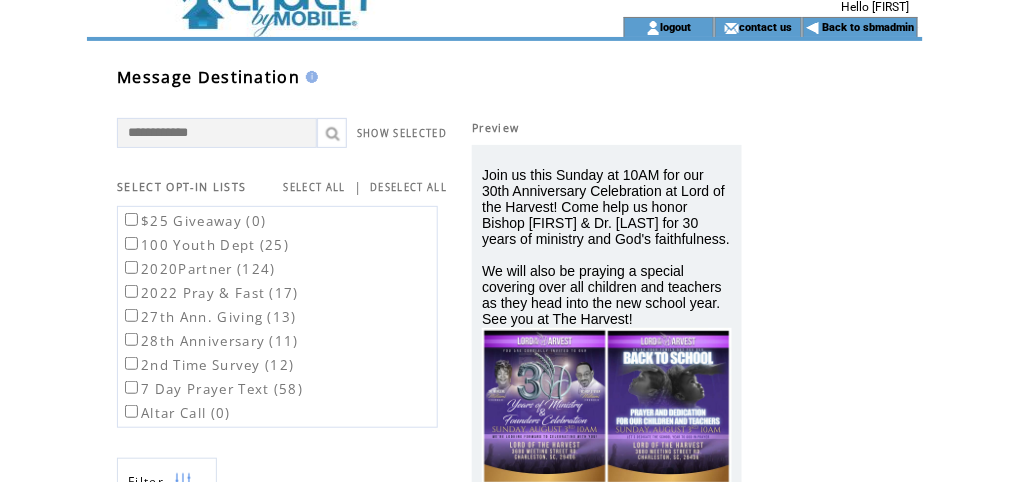 scroll, scrollTop: 53, scrollLeft: 0, axis: vertical 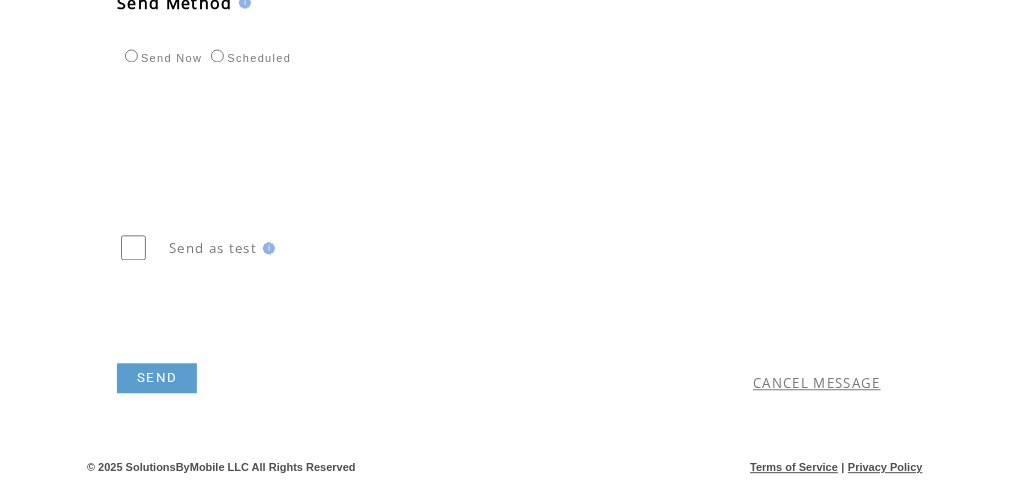 click on "SEND" at bounding box center [157, 379] 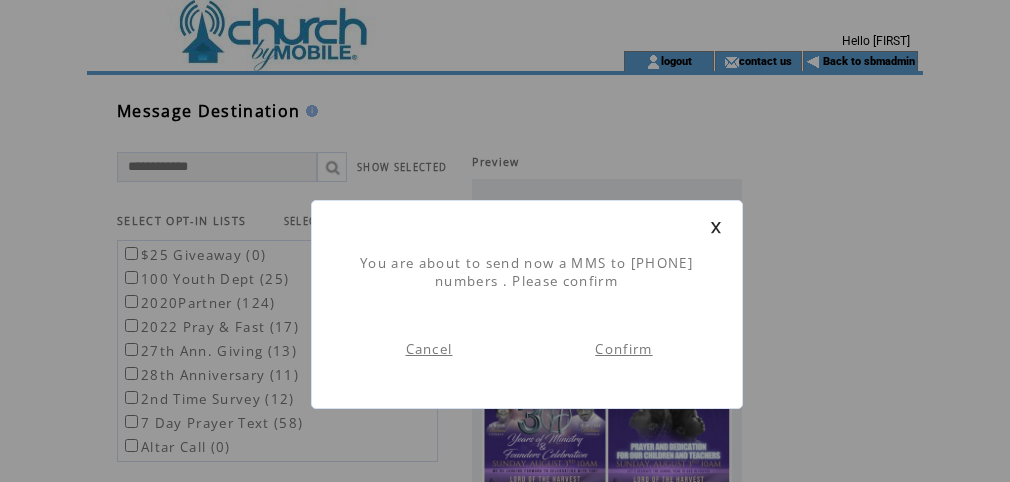scroll, scrollTop: 0, scrollLeft: 0, axis: both 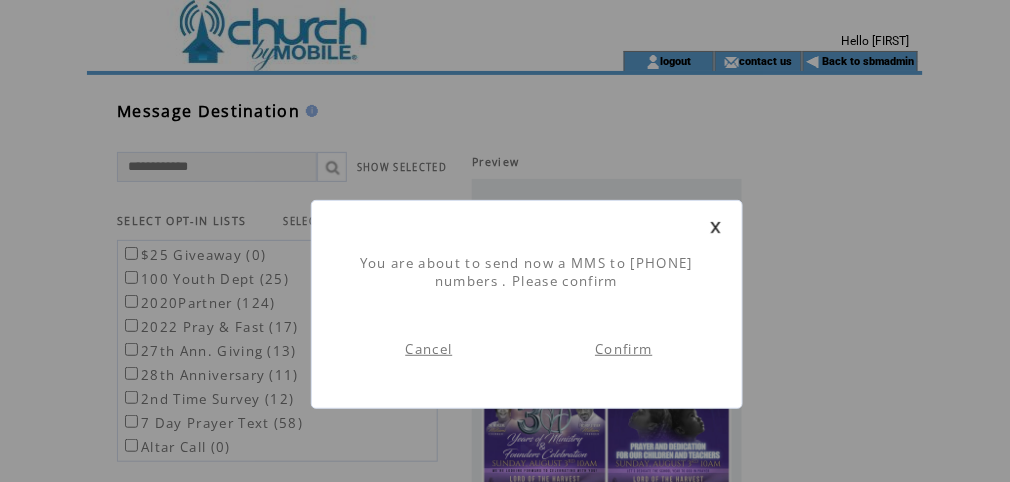 click on "Confirm" at bounding box center [623, 349] 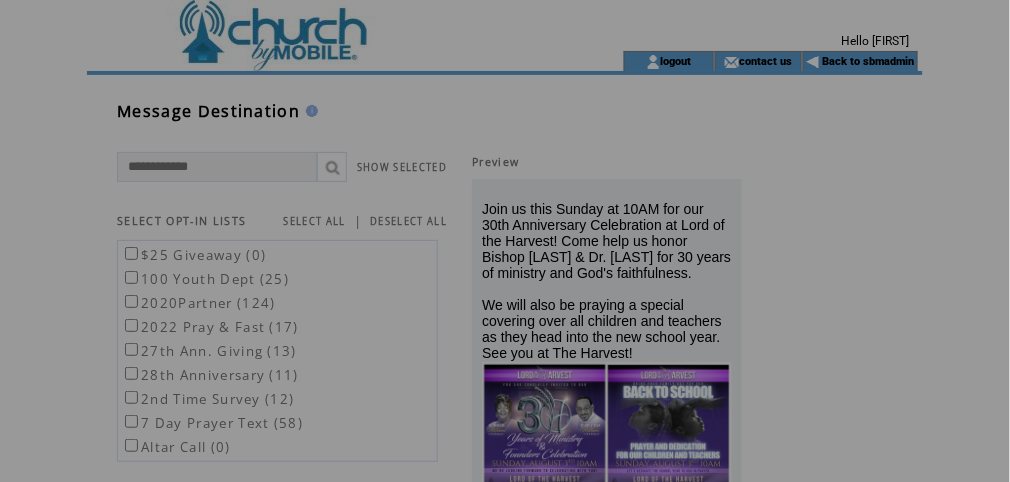 scroll, scrollTop: 0, scrollLeft: 0, axis: both 